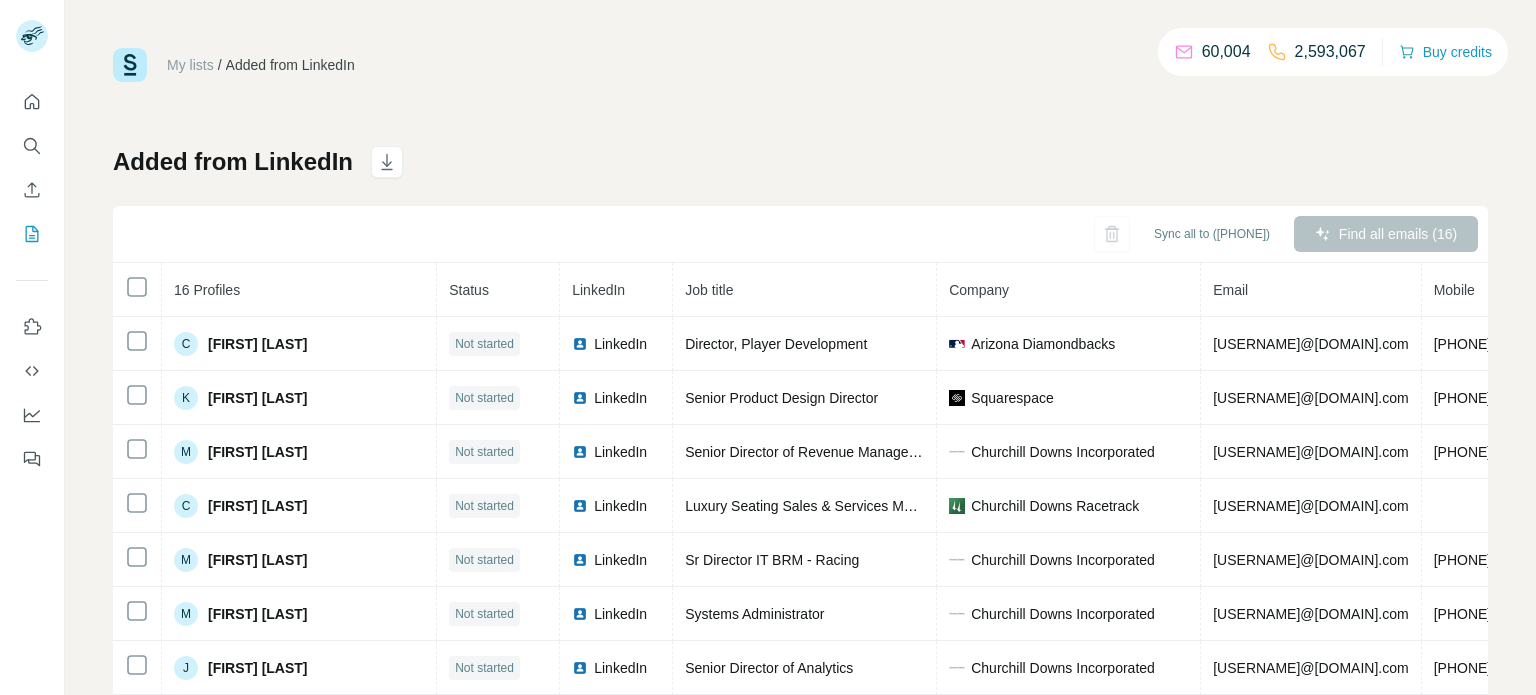 scroll, scrollTop: 0, scrollLeft: 0, axis: both 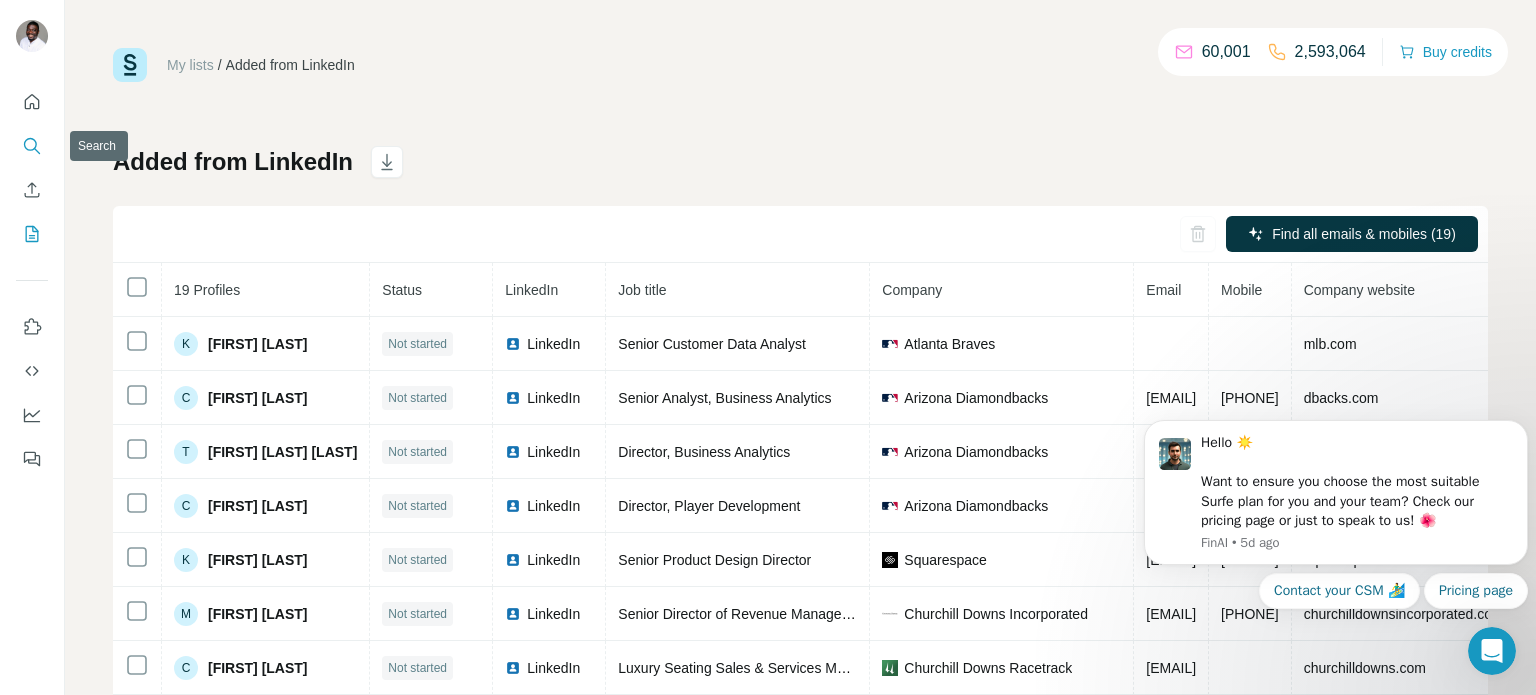 click 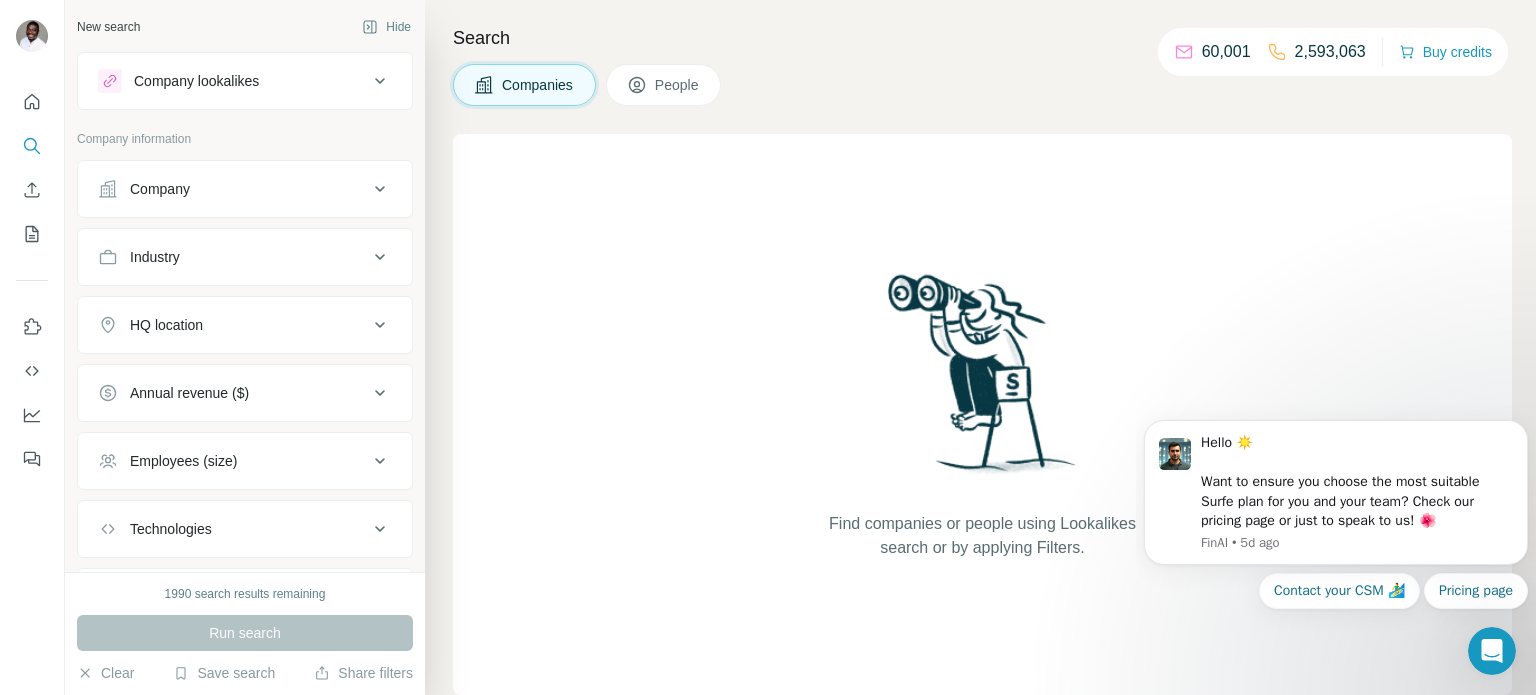 click on "Company" at bounding box center [233, 189] 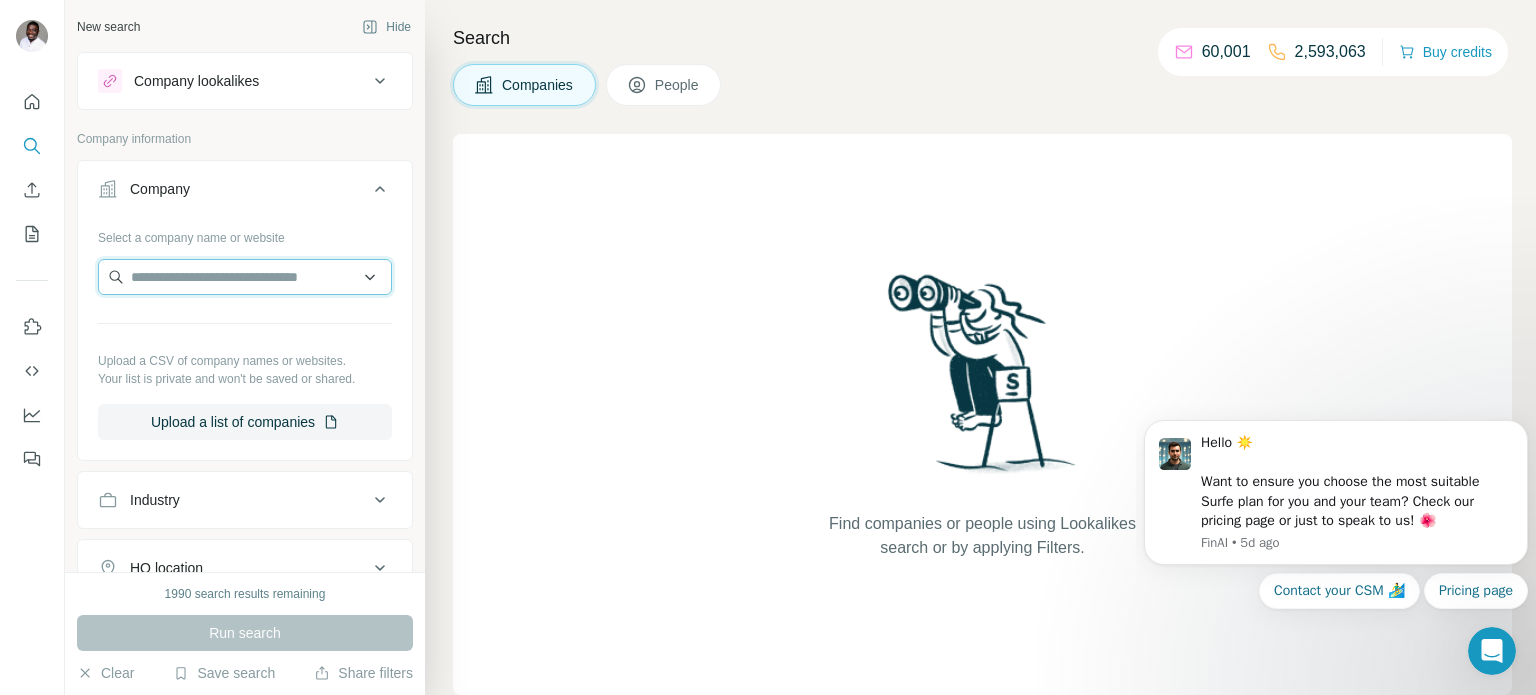 click at bounding box center (245, 277) 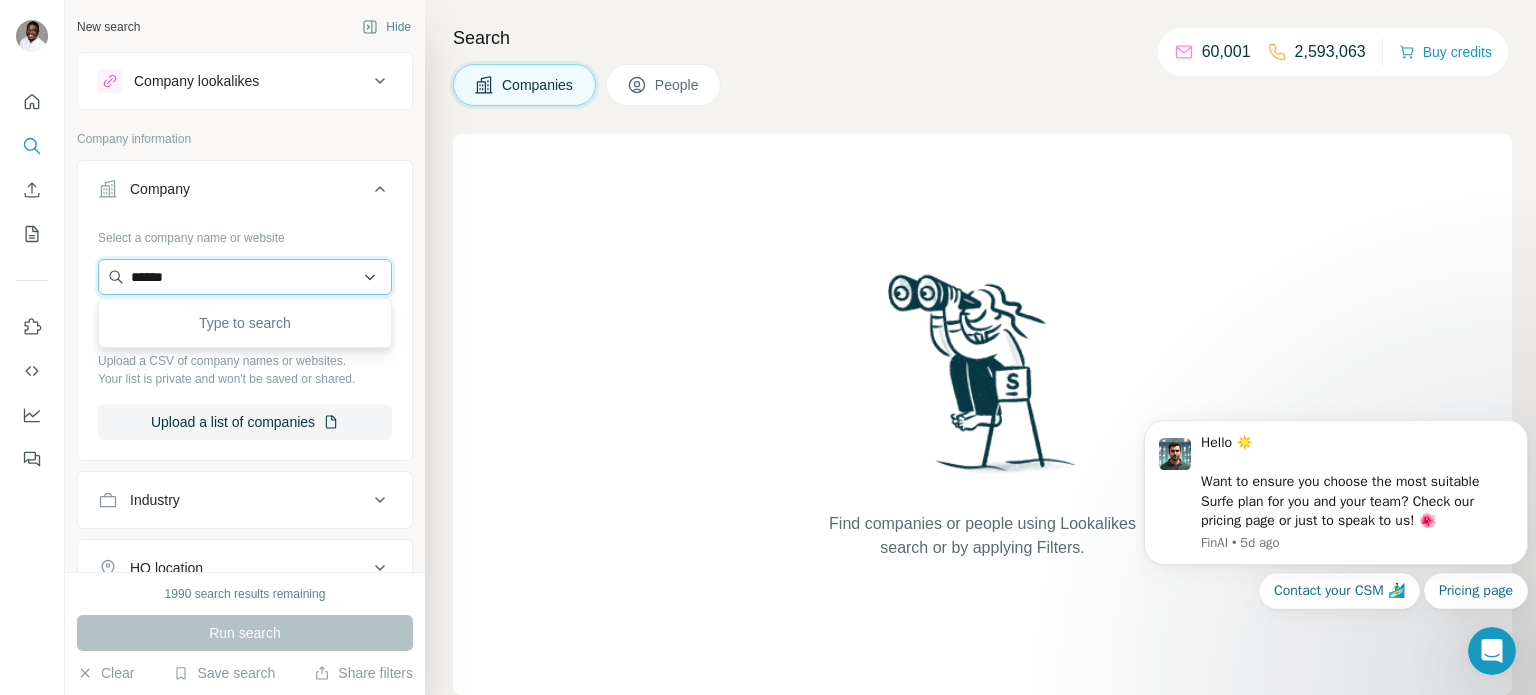 type on "*******" 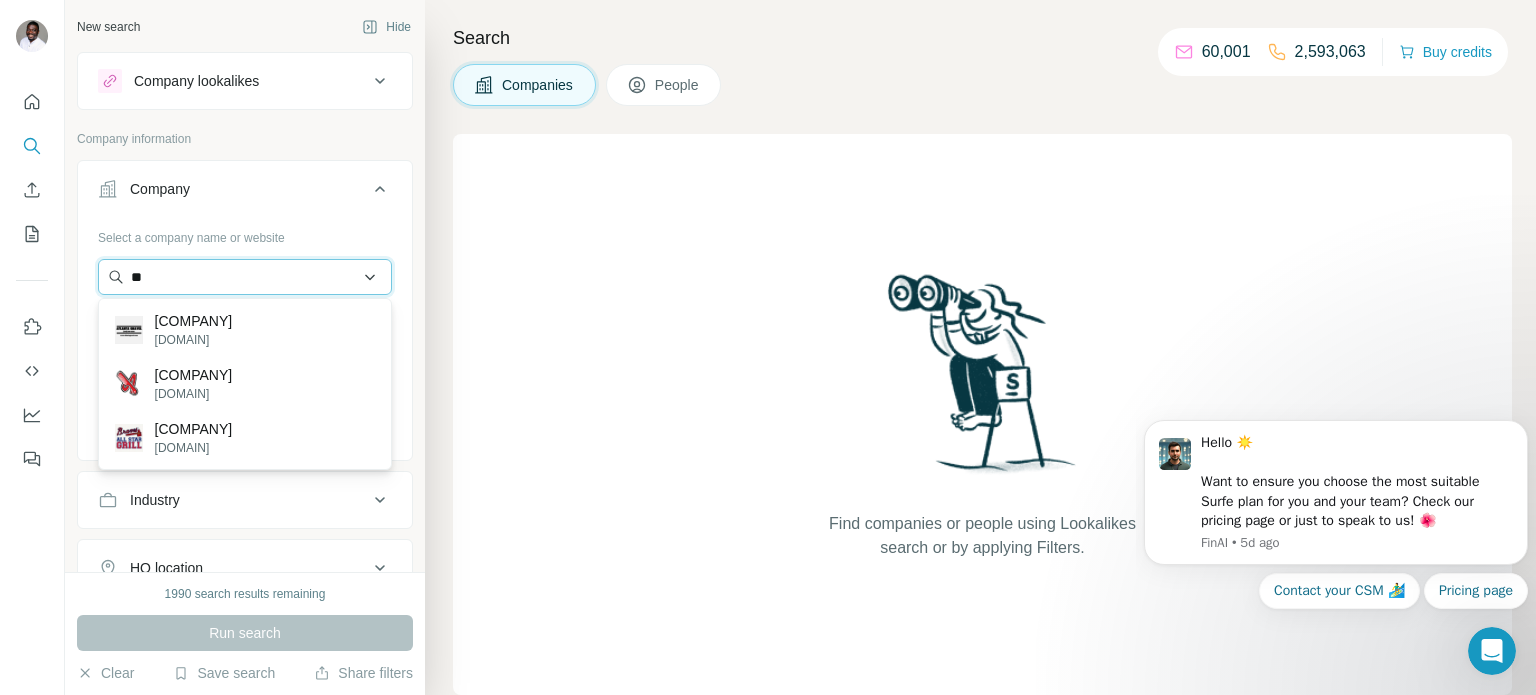 type on "*" 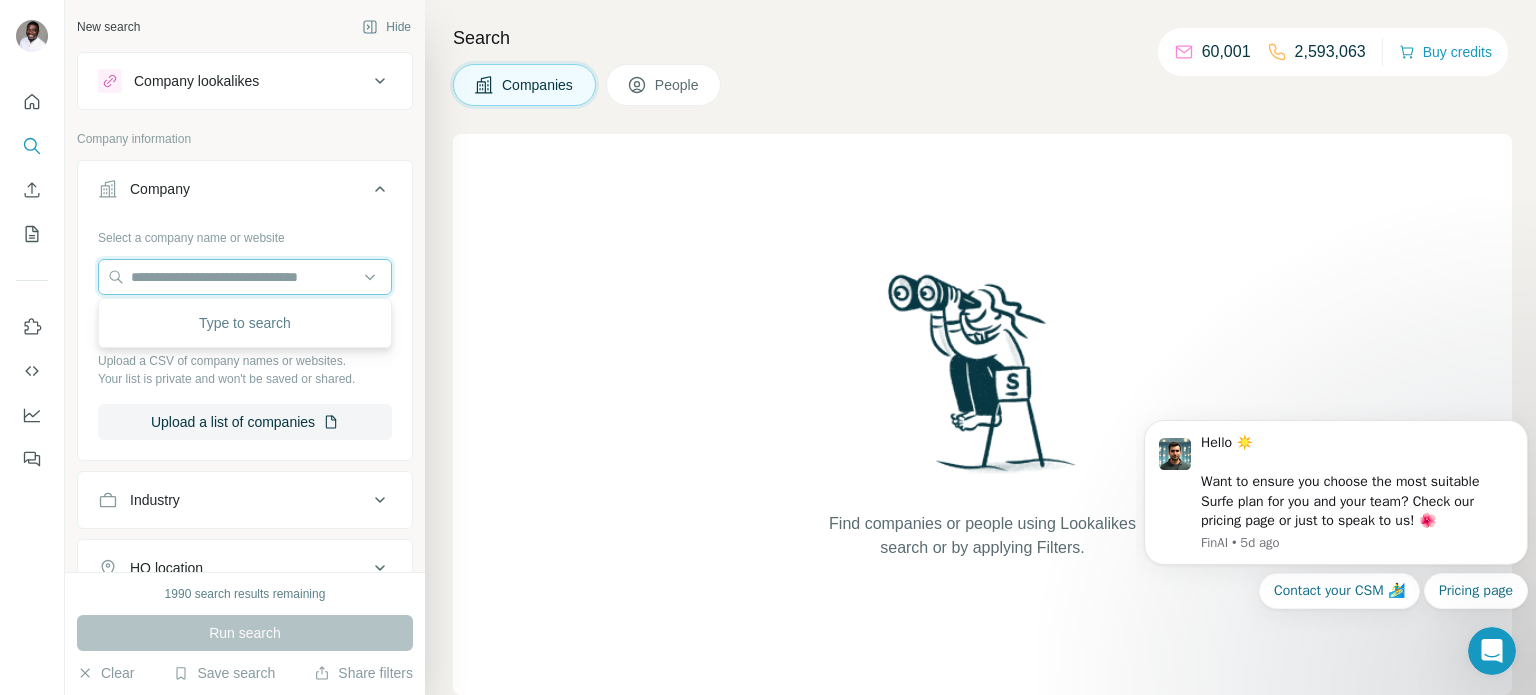 type 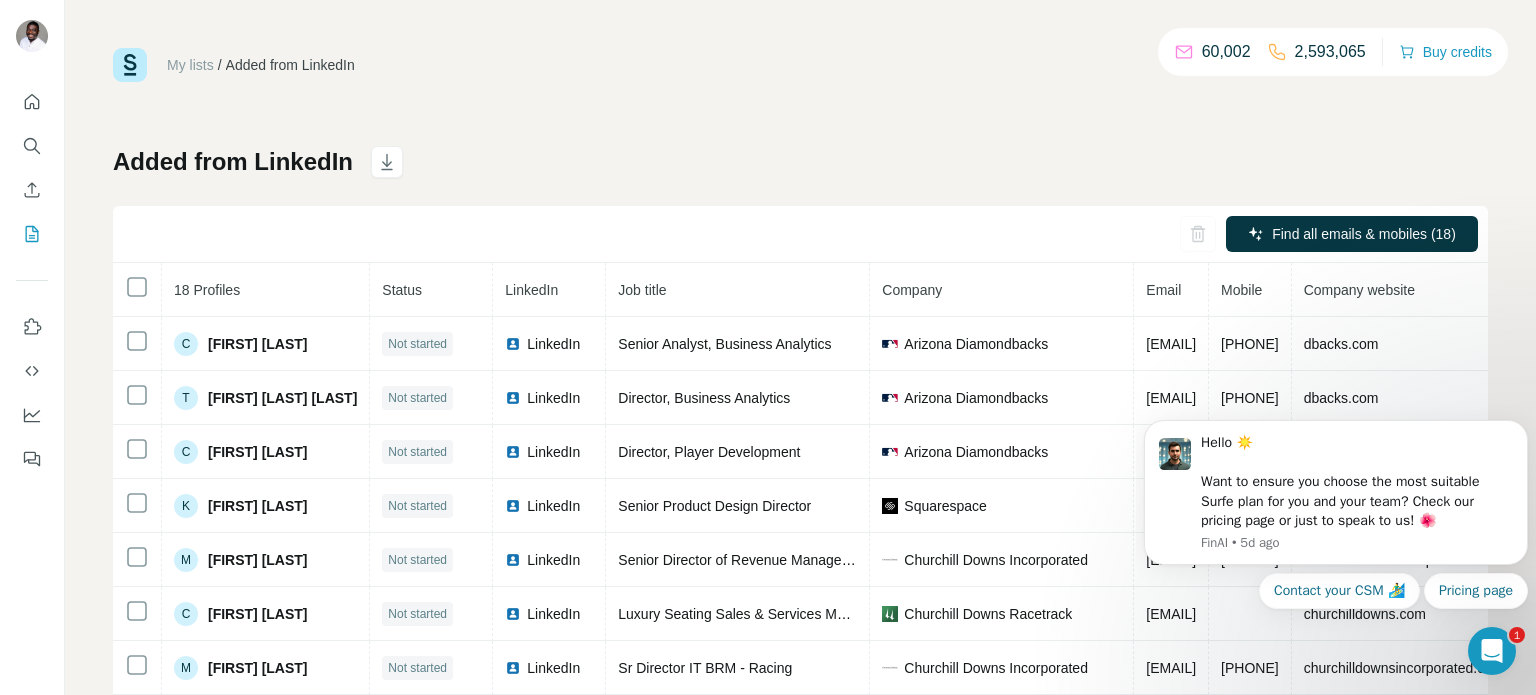 scroll, scrollTop: 0, scrollLeft: 0, axis: both 